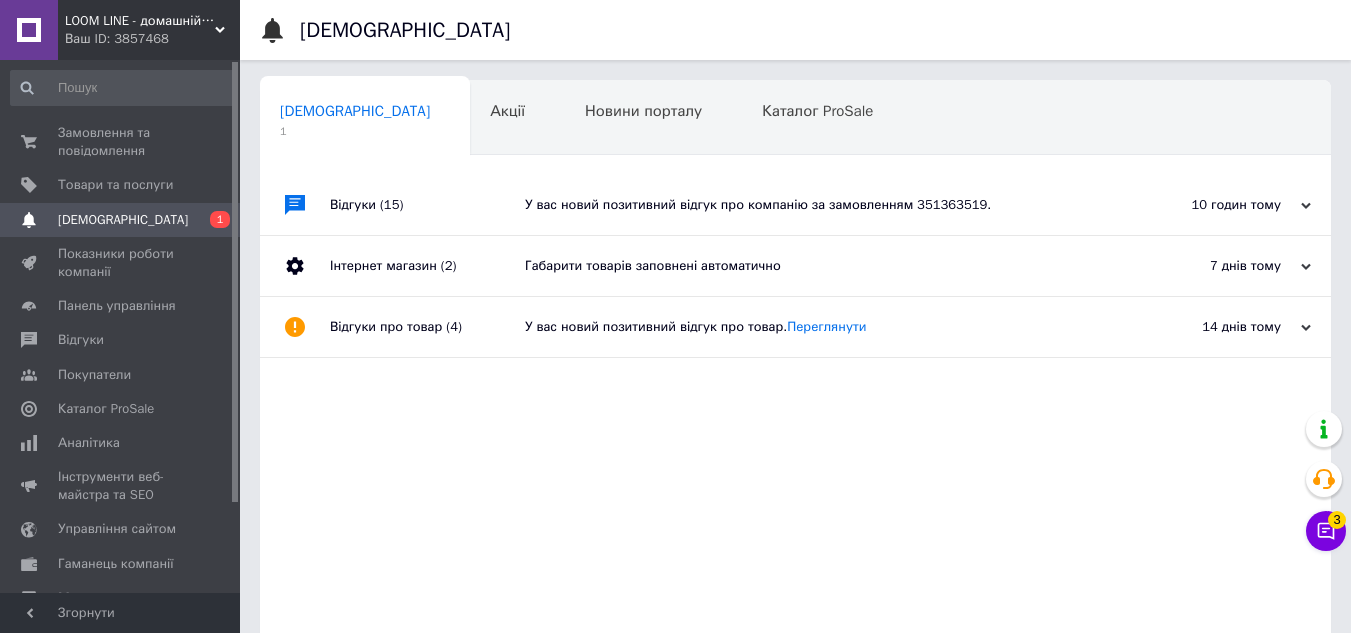 scroll, scrollTop: 0, scrollLeft: 0, axis: both 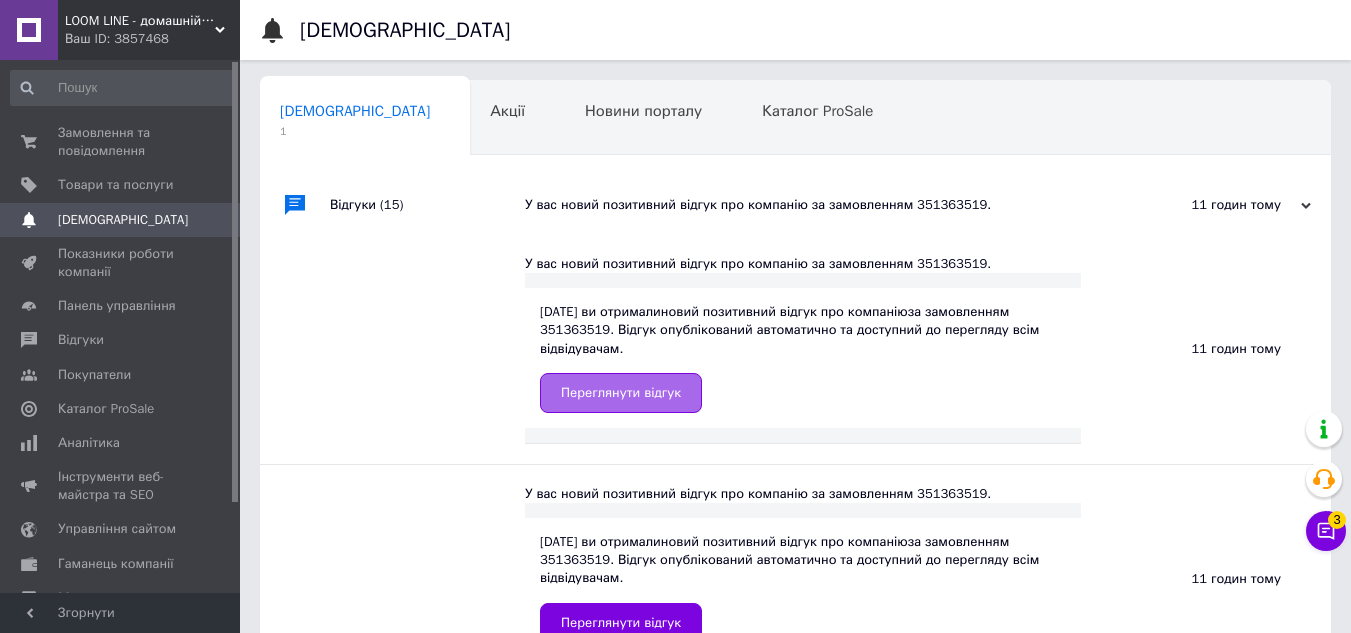 click on "Переглянути відгук" at bounding box center (621, 393) 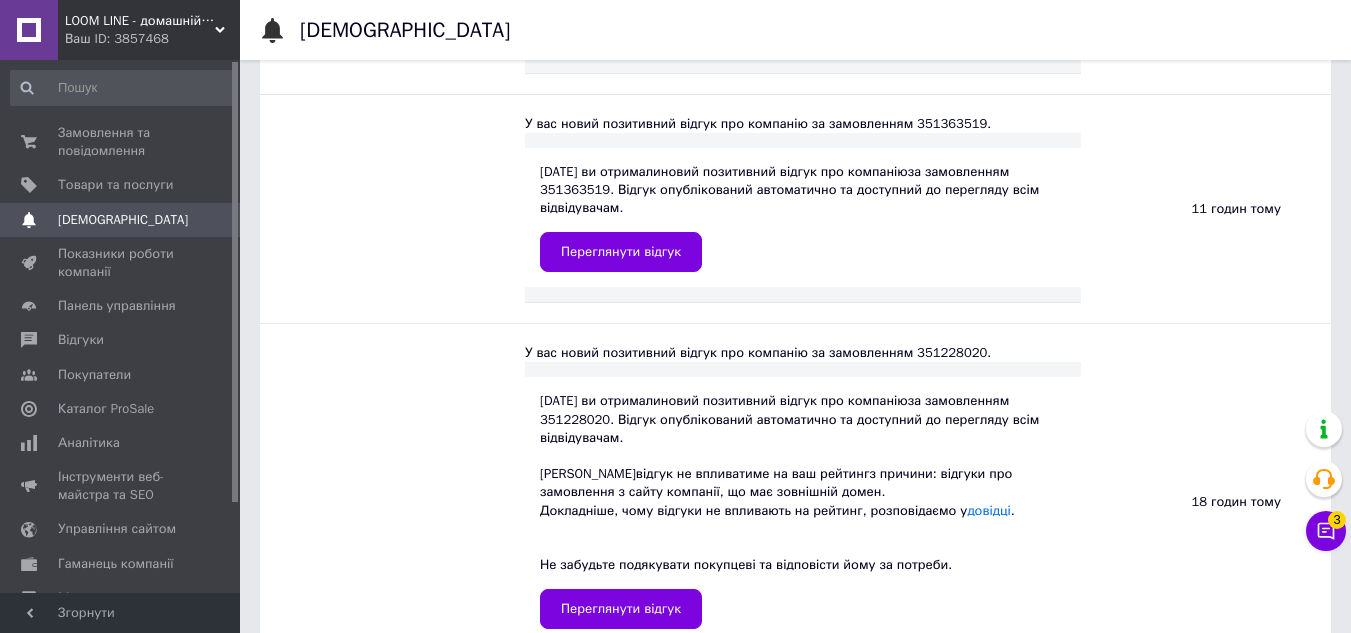 scroll, scrollTop: 700, scrollLeft: 0, axis: vertical 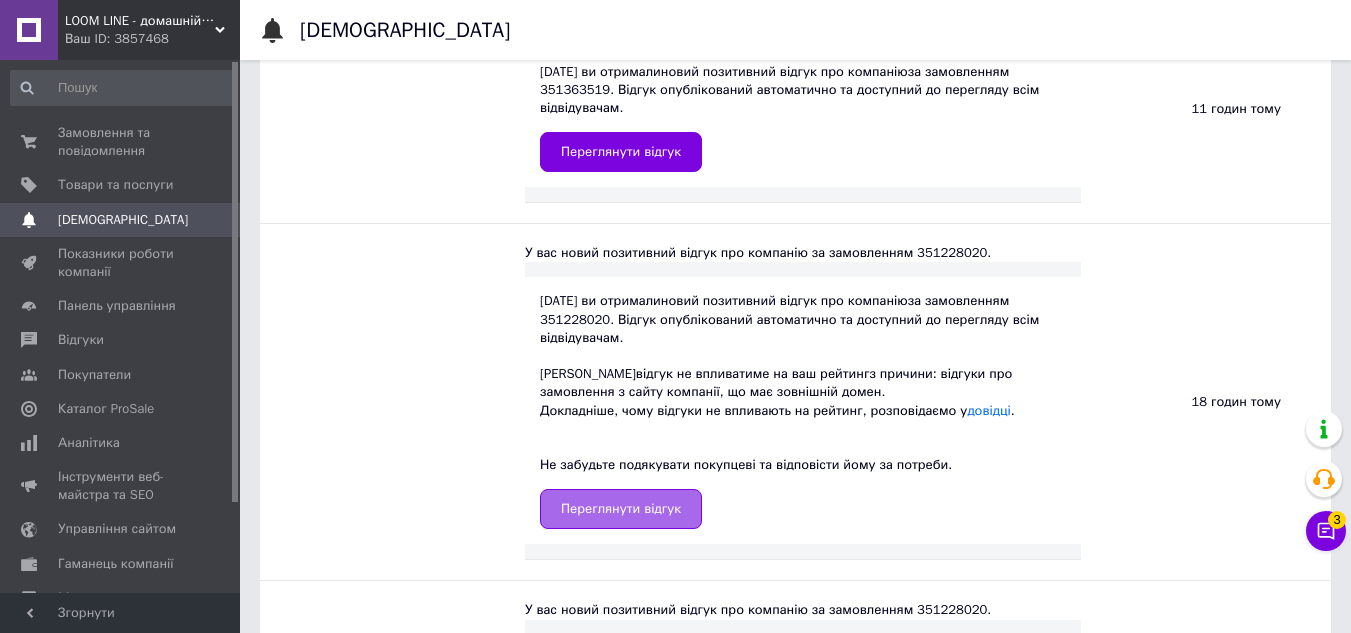 click on "Переглянути відгук" at bounding box center (621, 509) 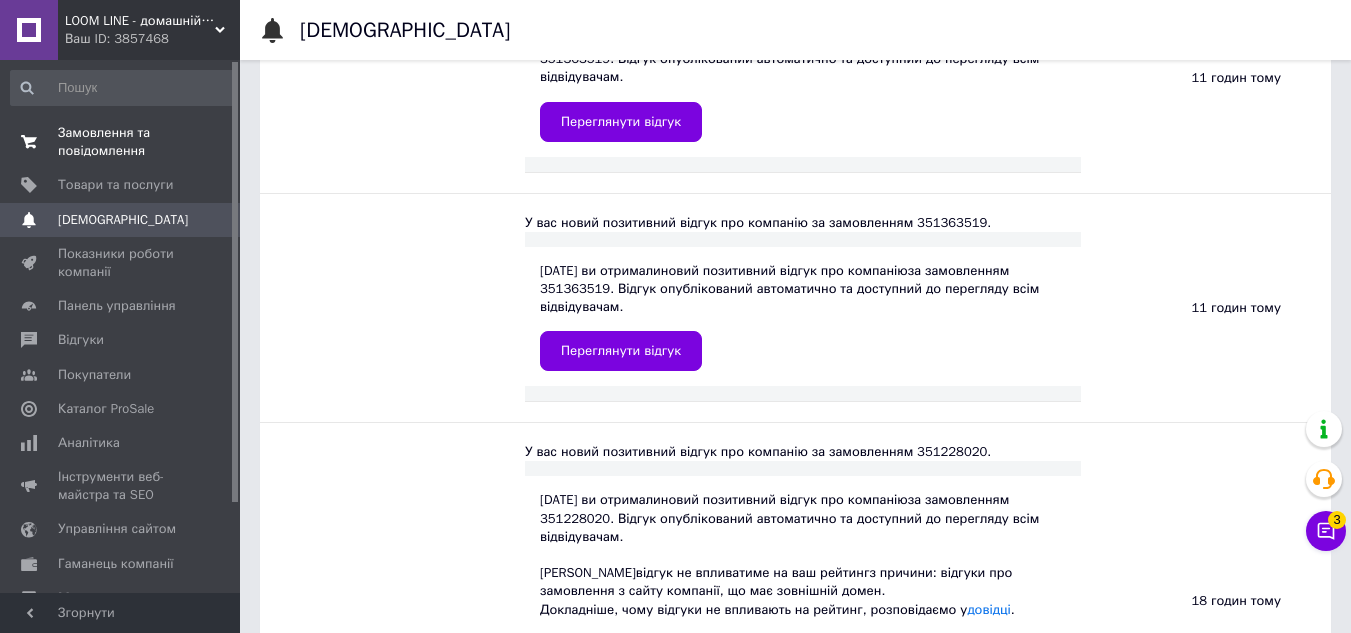 scroll, scrollTop: 500, scrollLeft: 0, axis: vertical 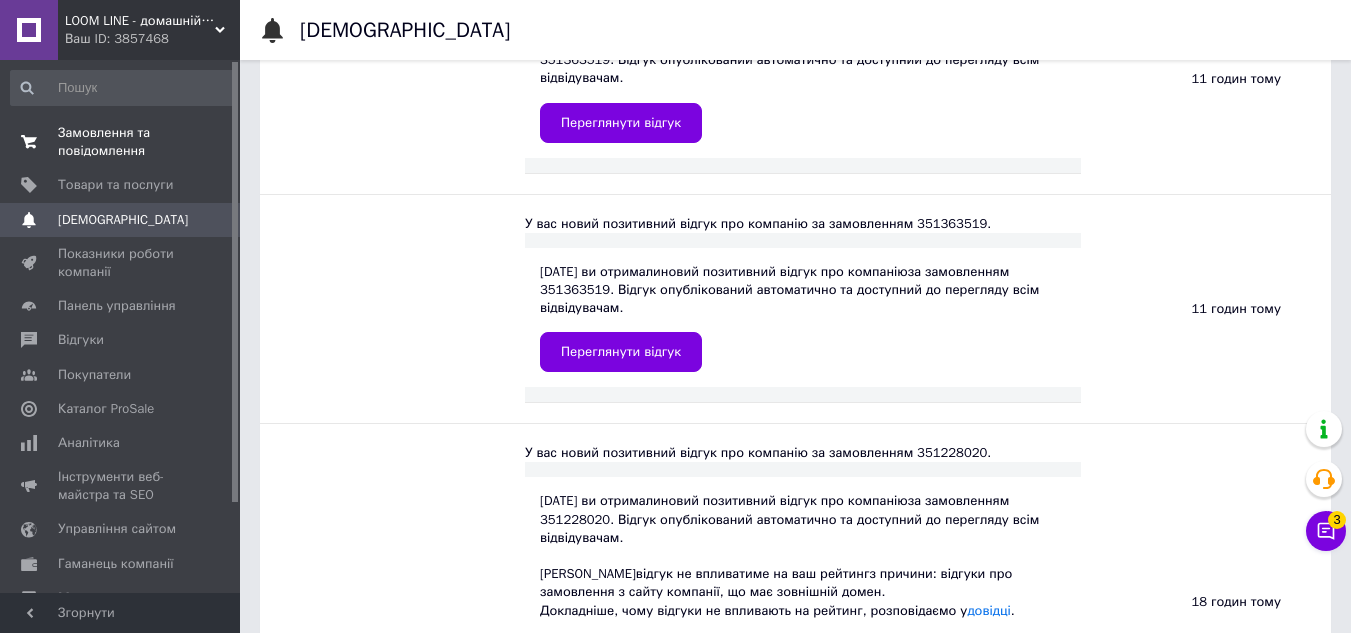 click on "Замовлення та повідомлення" at bounding box center [121, 142] 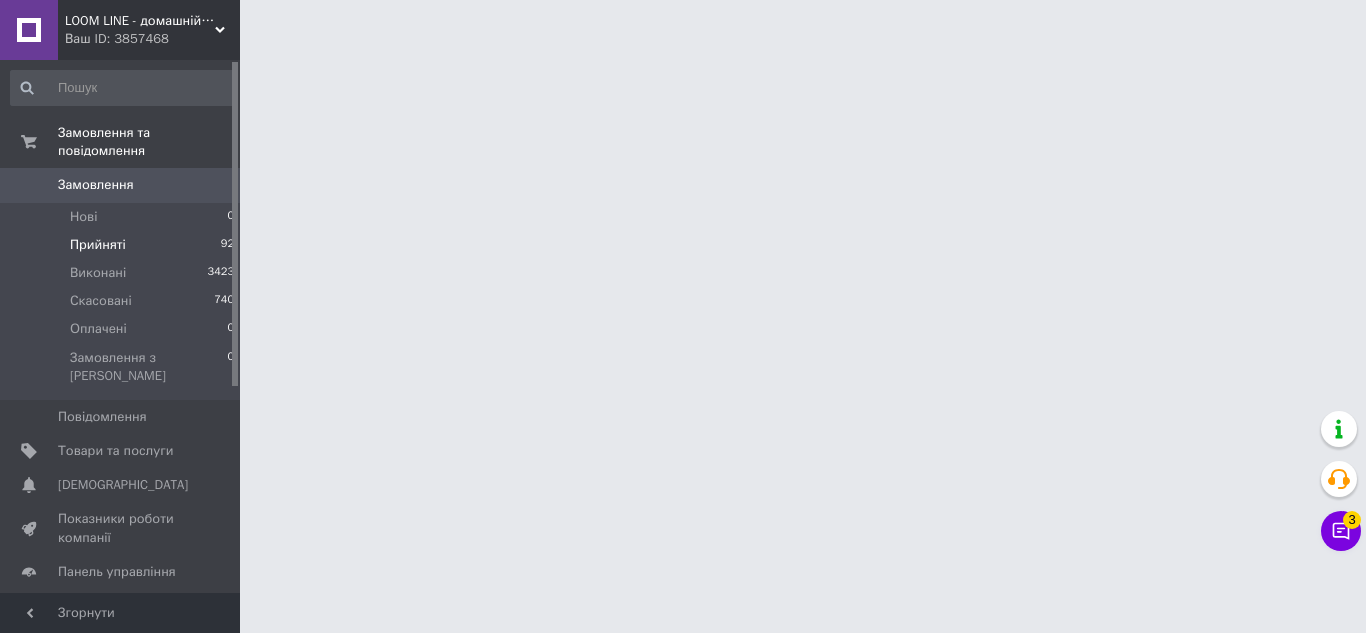 click on "Прийняті" at bounding box center (98, 245) 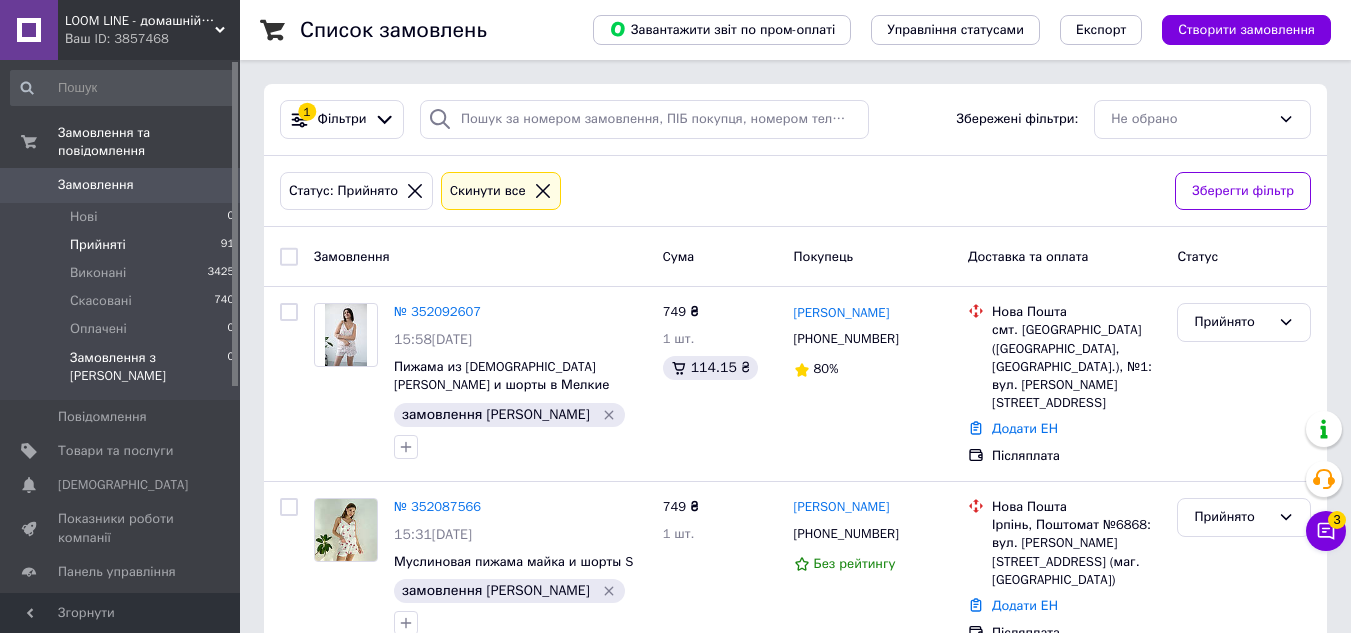click on "Замовлення з [PERSON_NAME]" at bounding box center [148, 367] 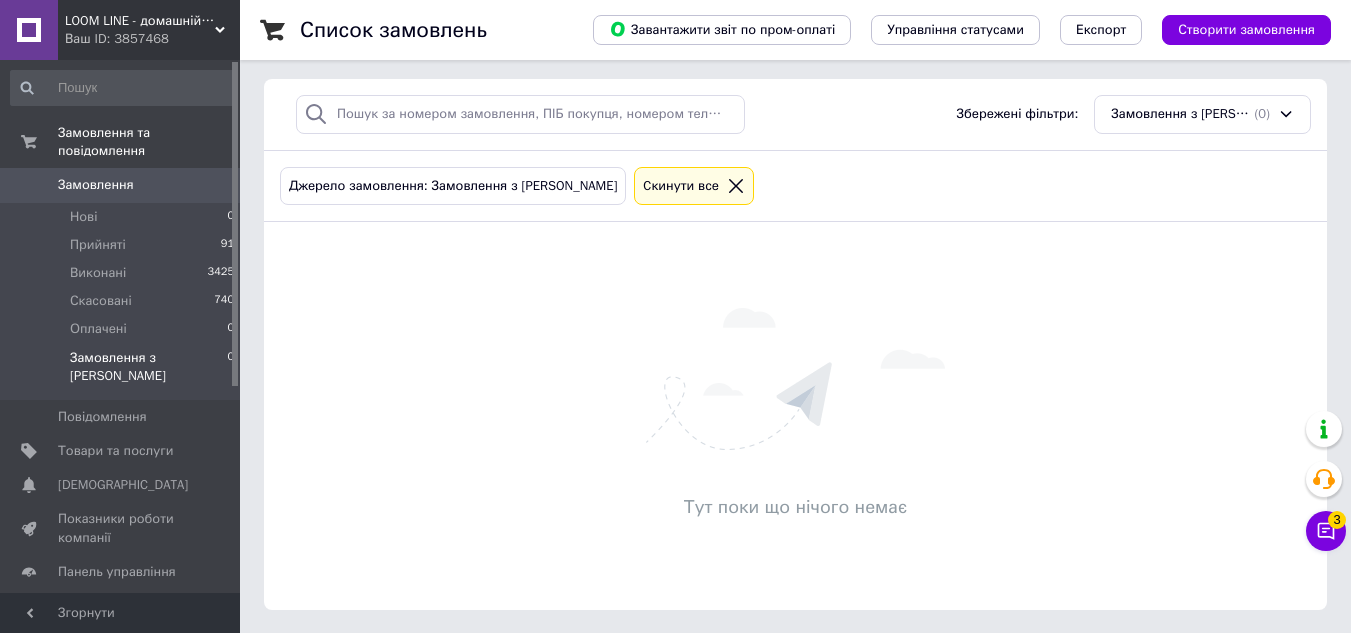 scroll, scrollTop: 6, scrollLeft: 0, axis: vertical 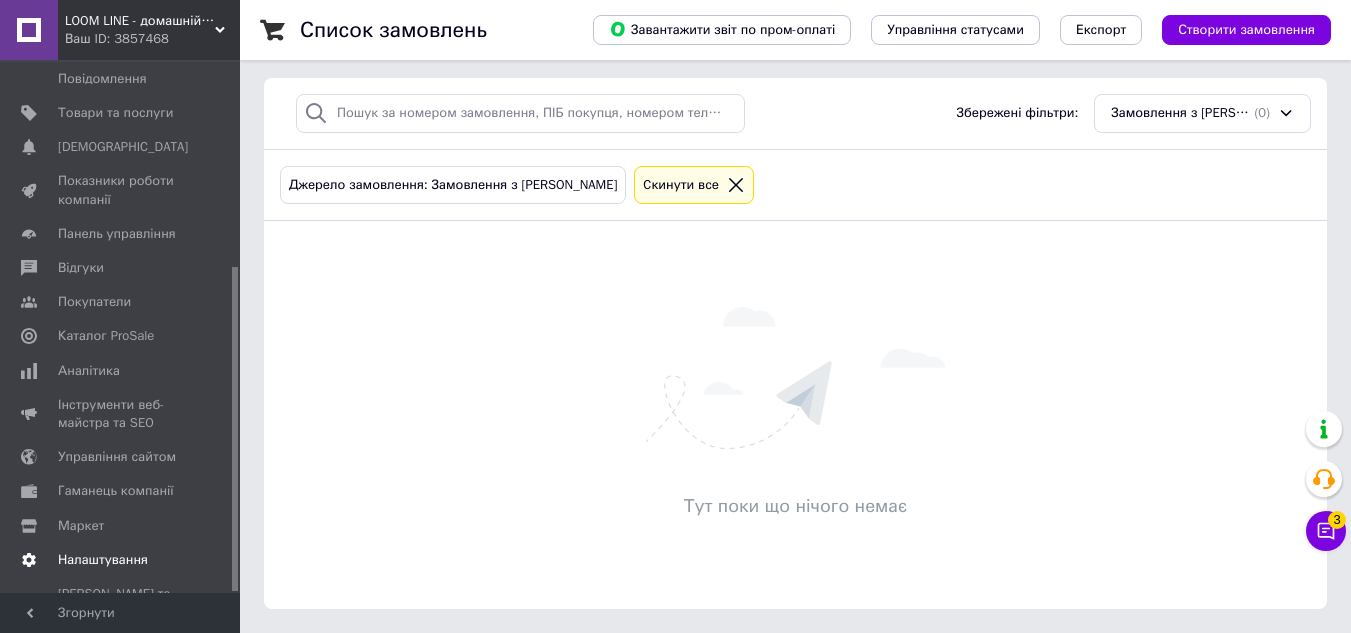 click on "Налаштування" at bounding box center (103, 560) 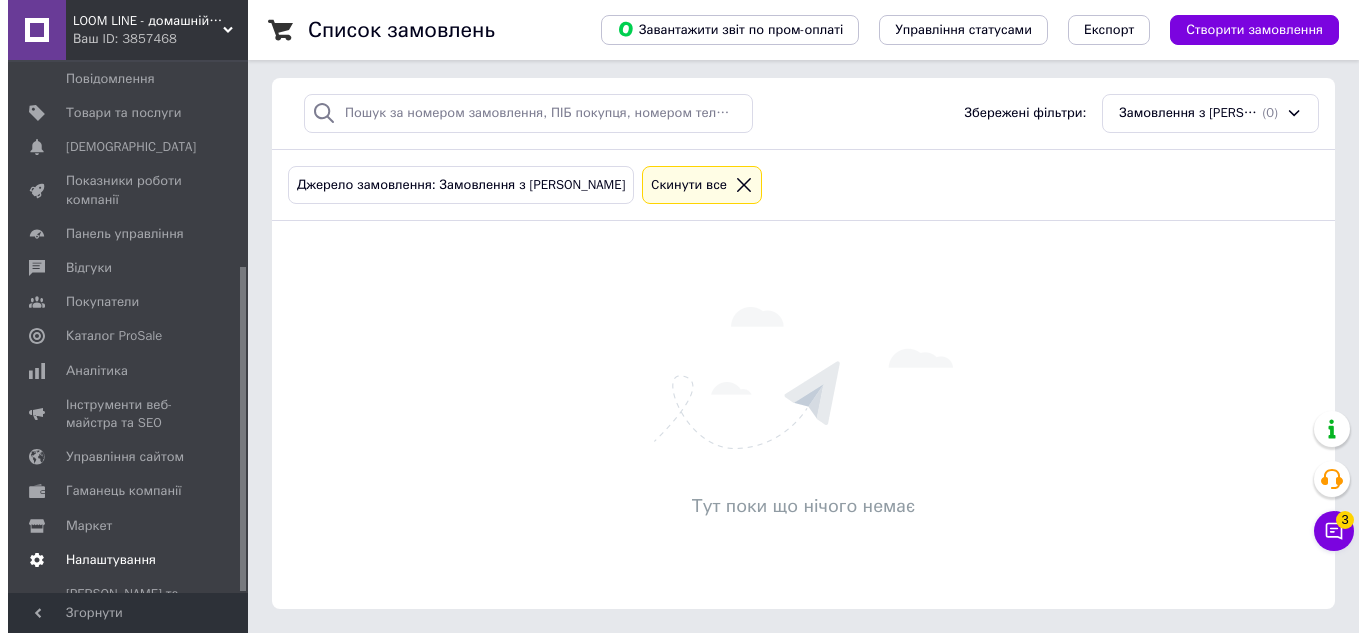scroll, scrollTop: 0, scrollLeft: 0, axis: both 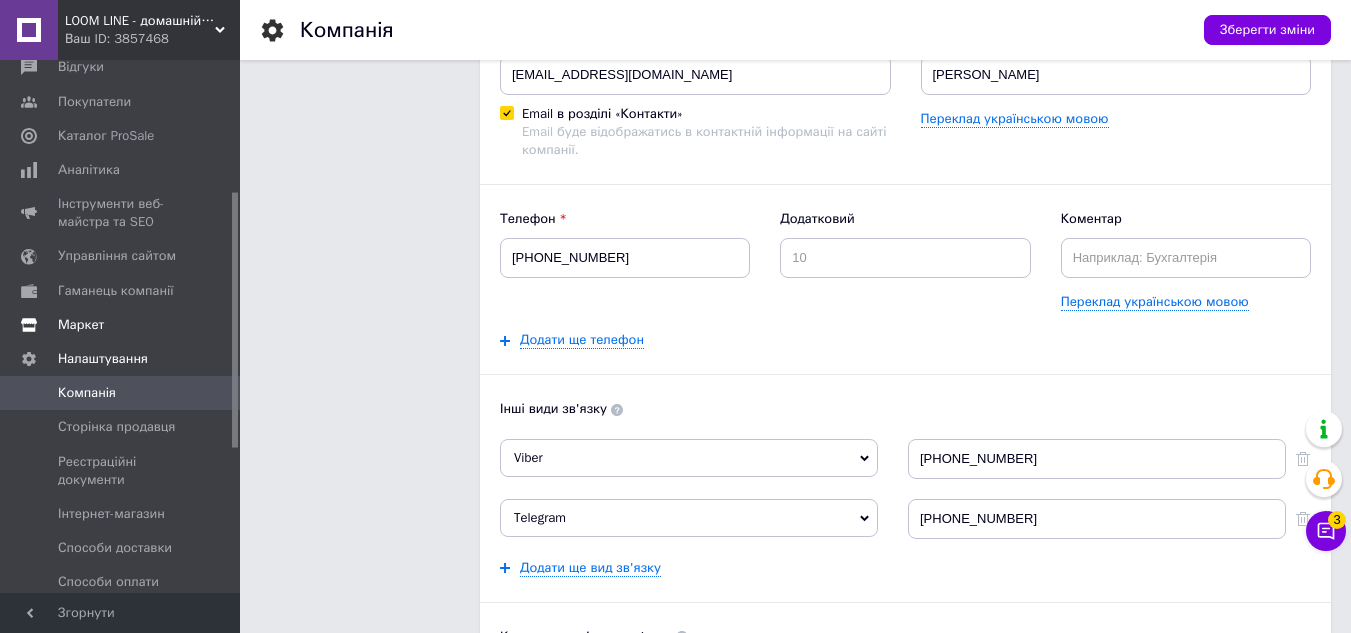 click on "Маркет" at bounding box center (81, 325) 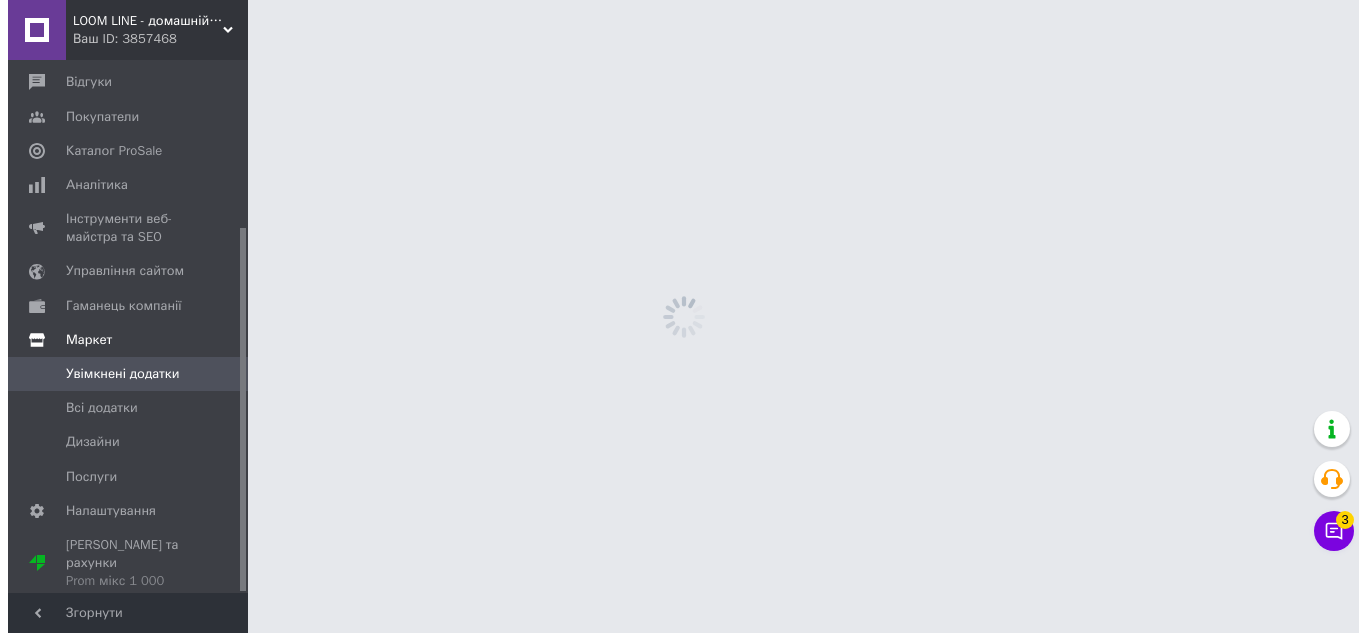 scroll, scrollTop: 0, scrollLeft: 0, axis: both 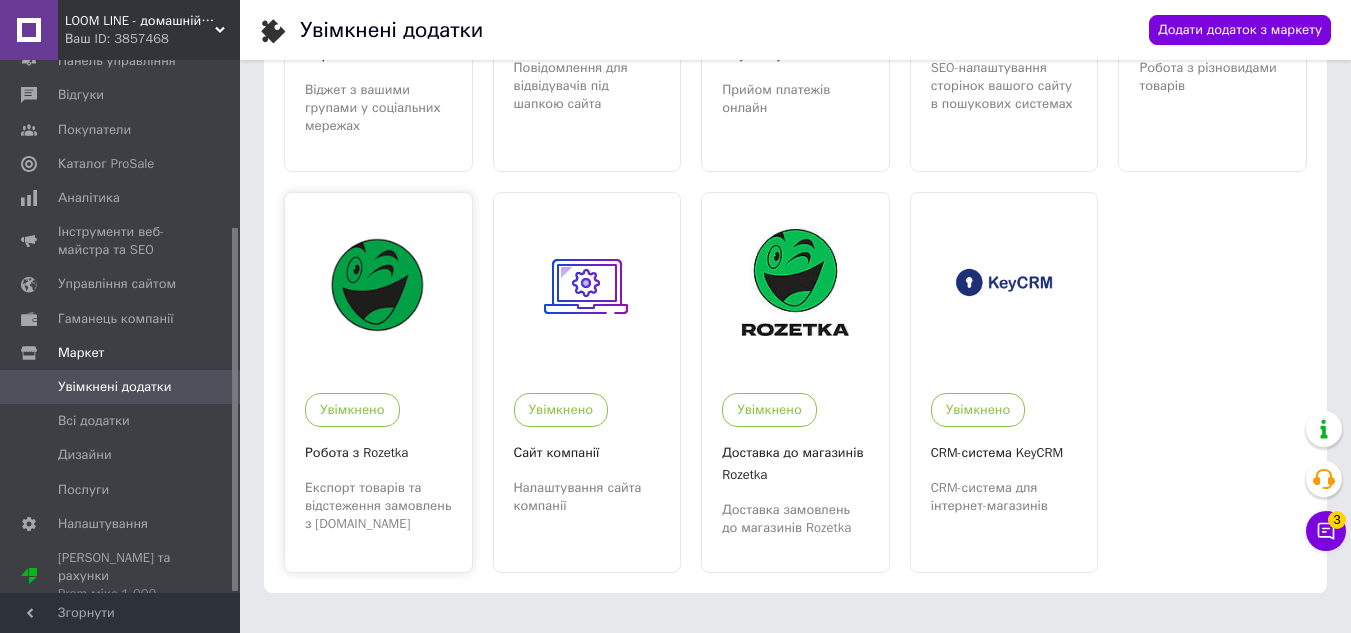 click at bounding box center (378, 282) 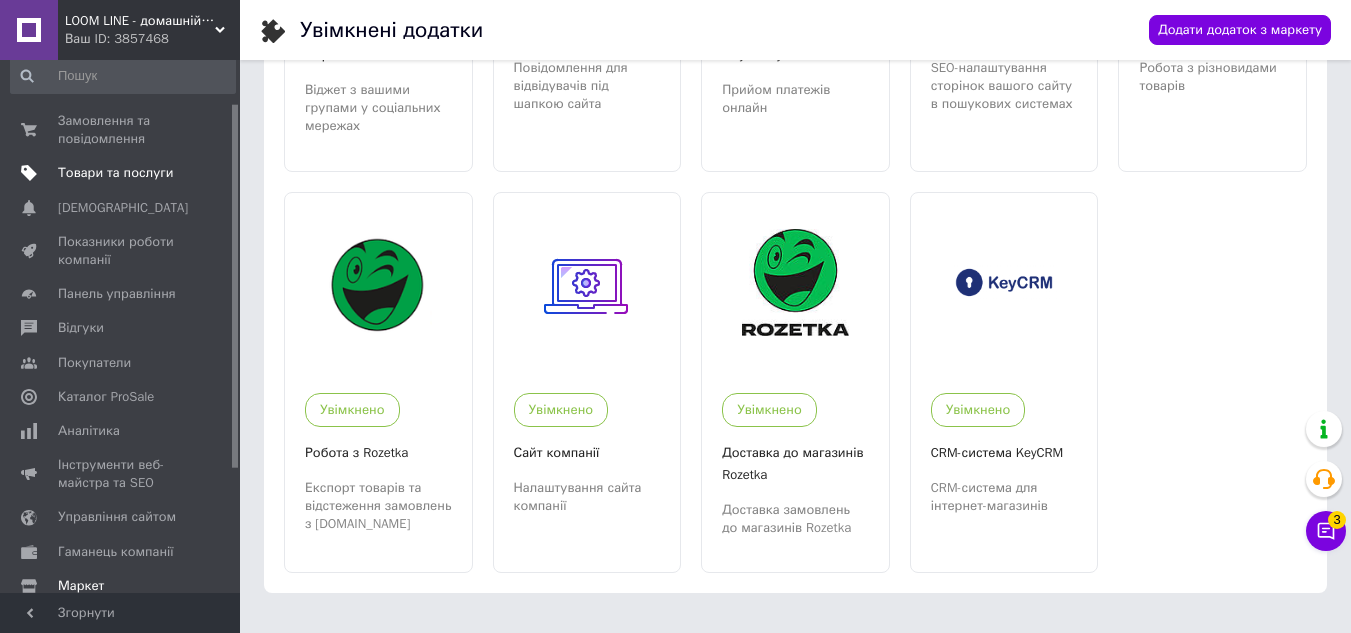 scroll, scrollTop: 0, scrollLeft: 0, axis: both 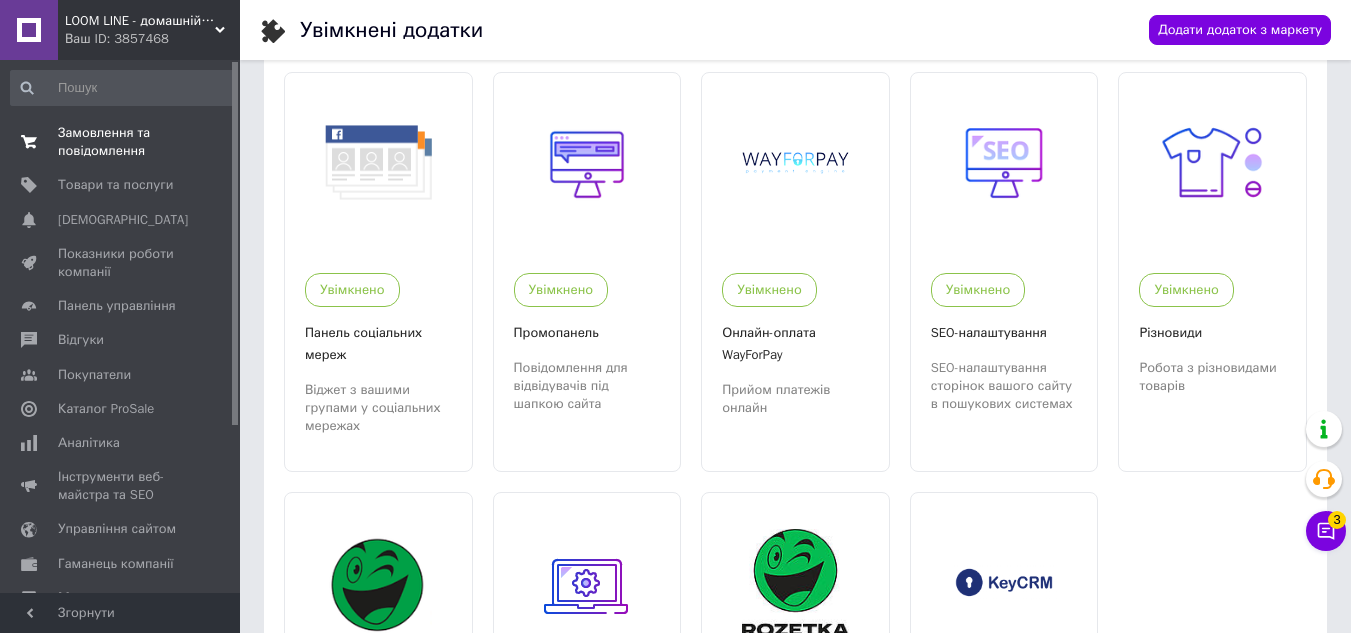 click on "Замовлення та повідомлення" at bounding box center (121, 142) 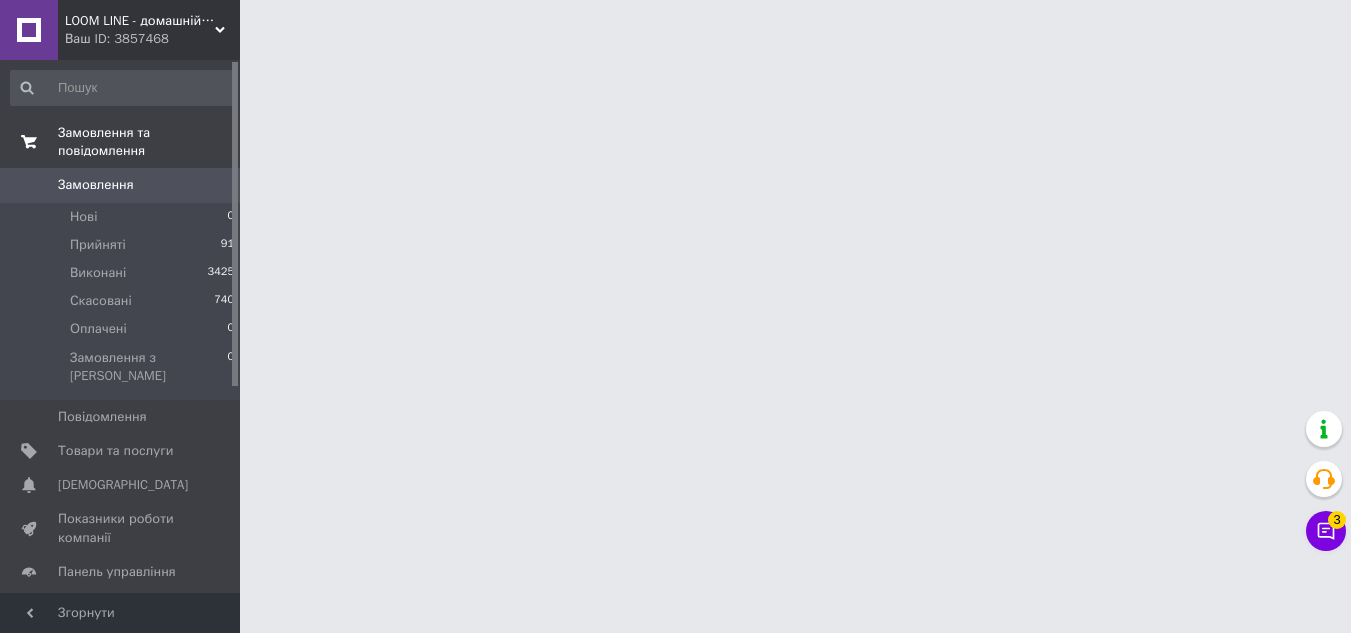 scroll, scrollTop: 0, scrollLeft: 0, axis: both 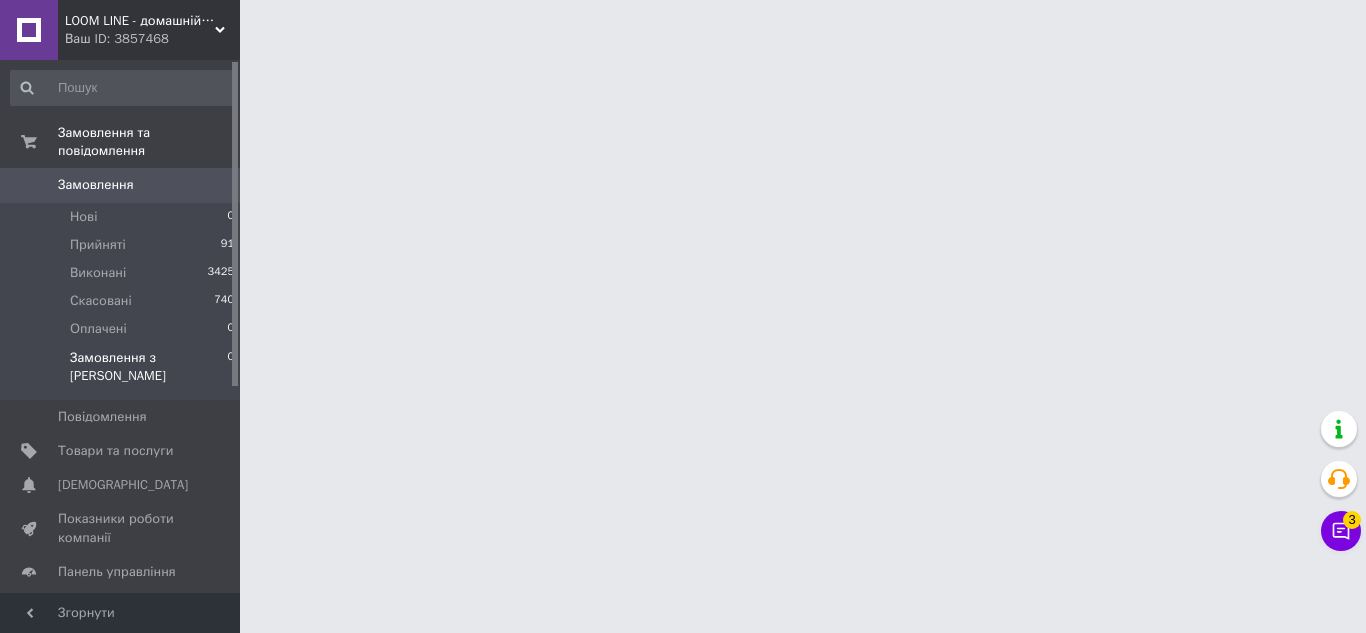 click on "Замовлення з [PERSON_NAME]" at bounding box center [148, 367] 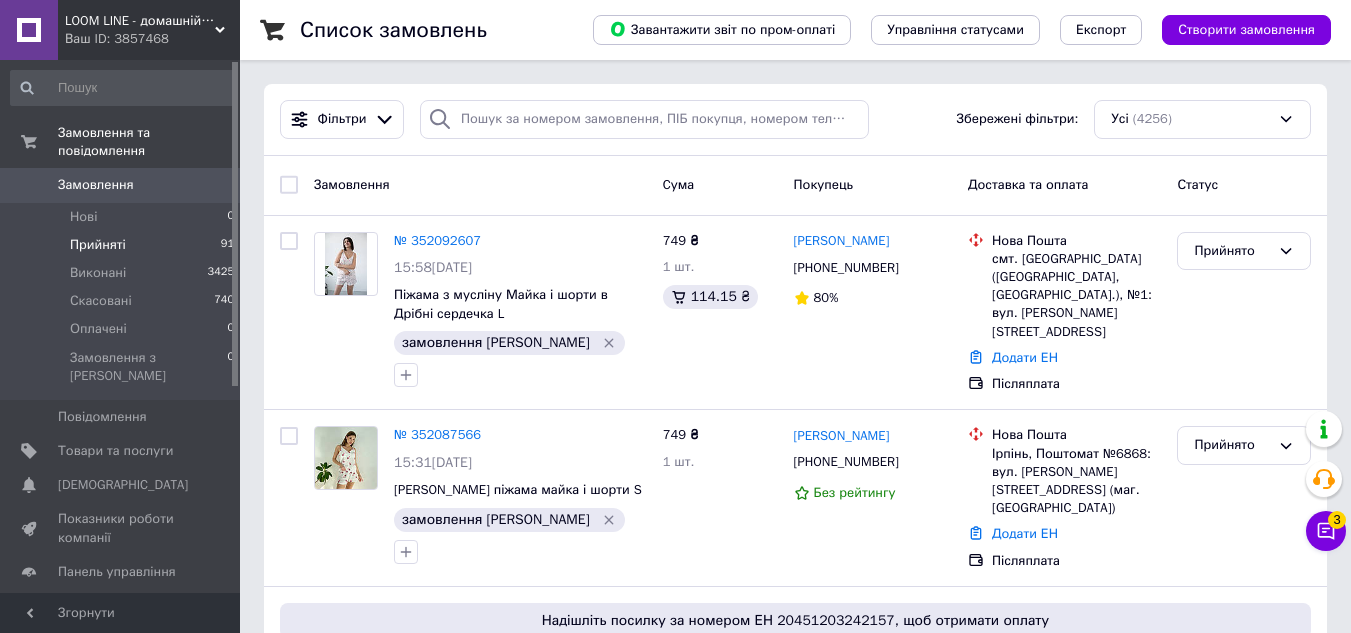 click on "Прийняті 91" at bounding box center [123, 245] 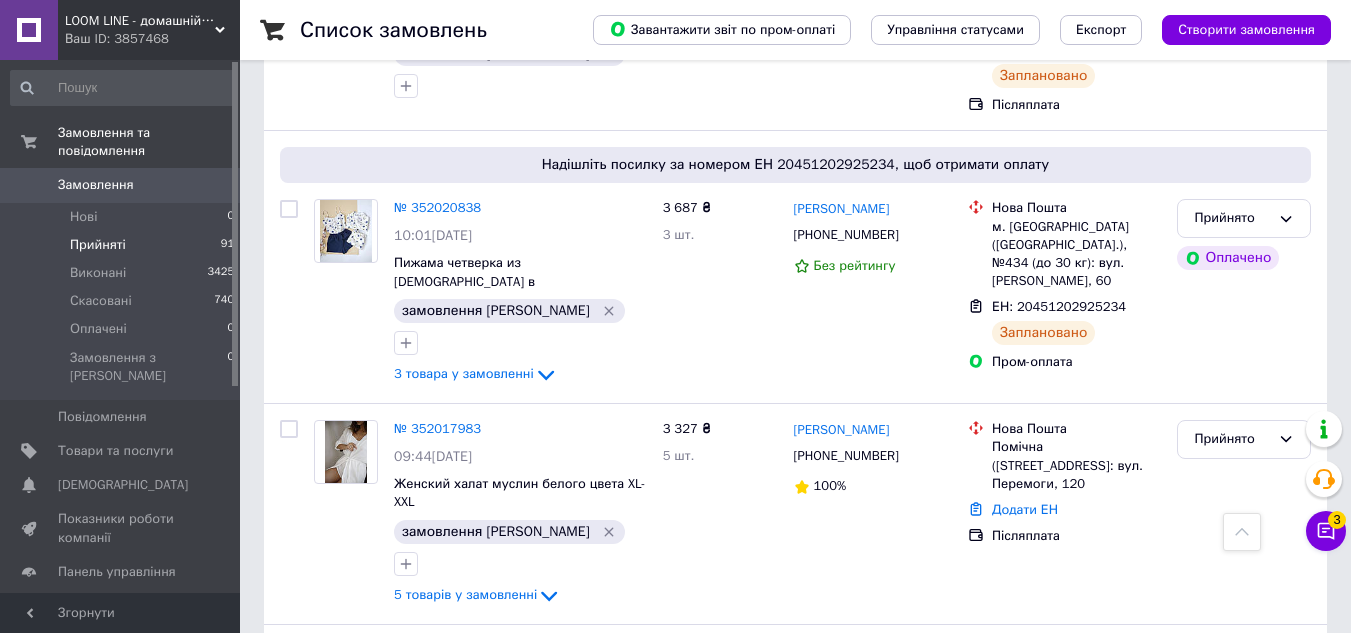 scroll, scrollTop: 1300, scrollLeft: 0, axis: vertical 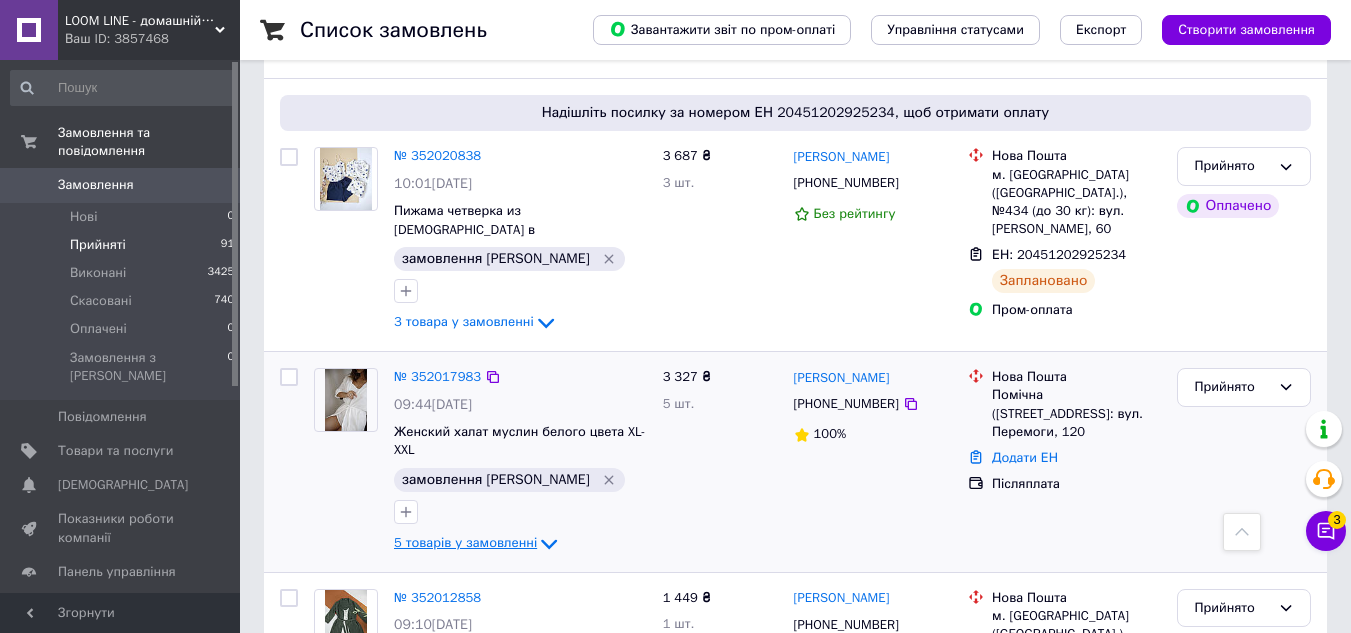 click 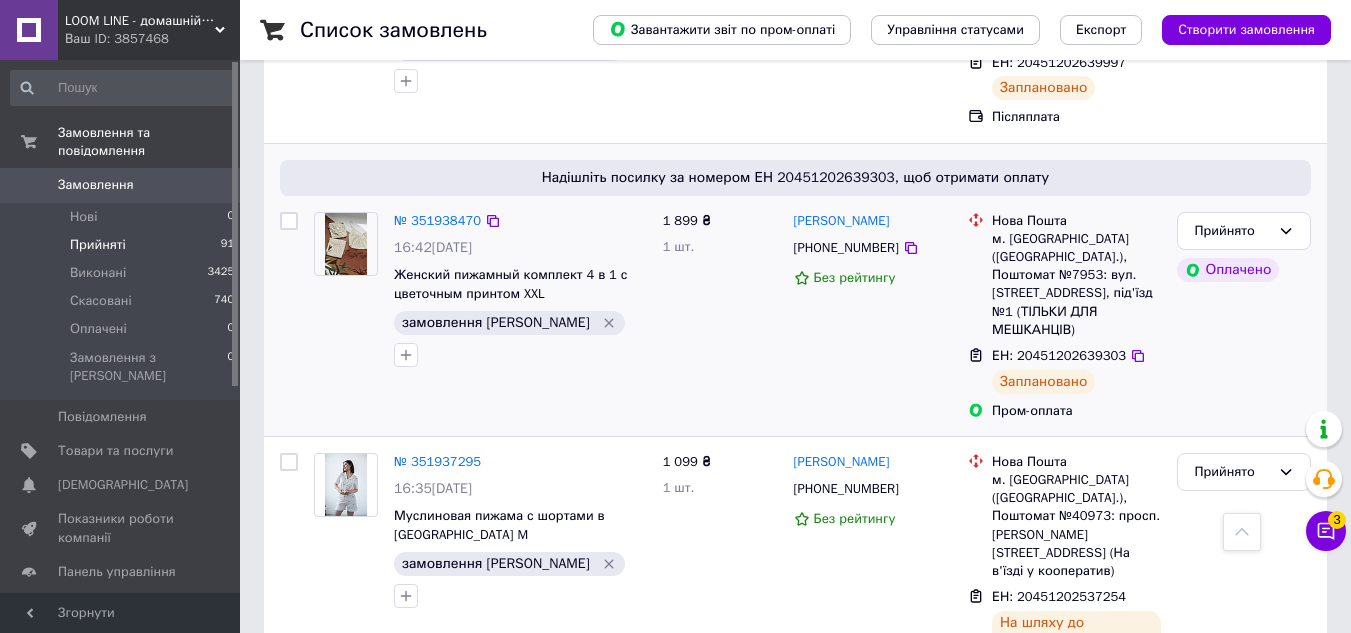 scroll, scrollTop: 3300, scrollLeft: 0, axis: vertical 